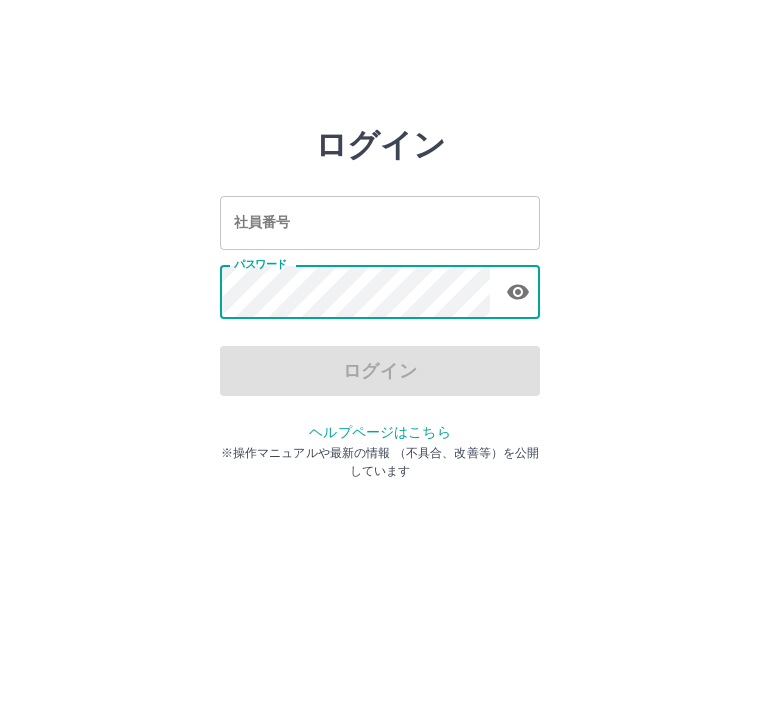 scroll, scrollTop: 5, scrollLeft: 0, axis: vertical 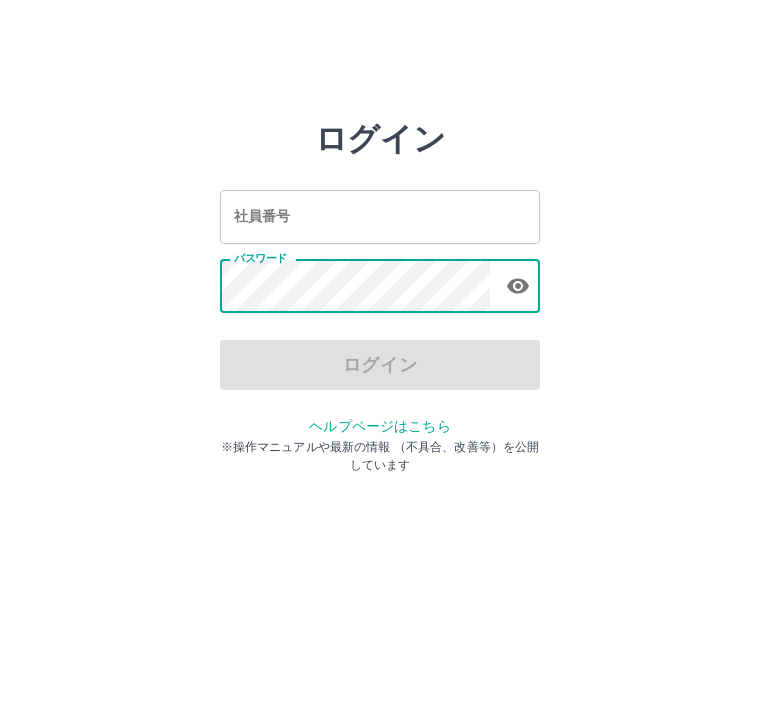 click on "社員番号 社員番号" at bounding box center (380, 222) 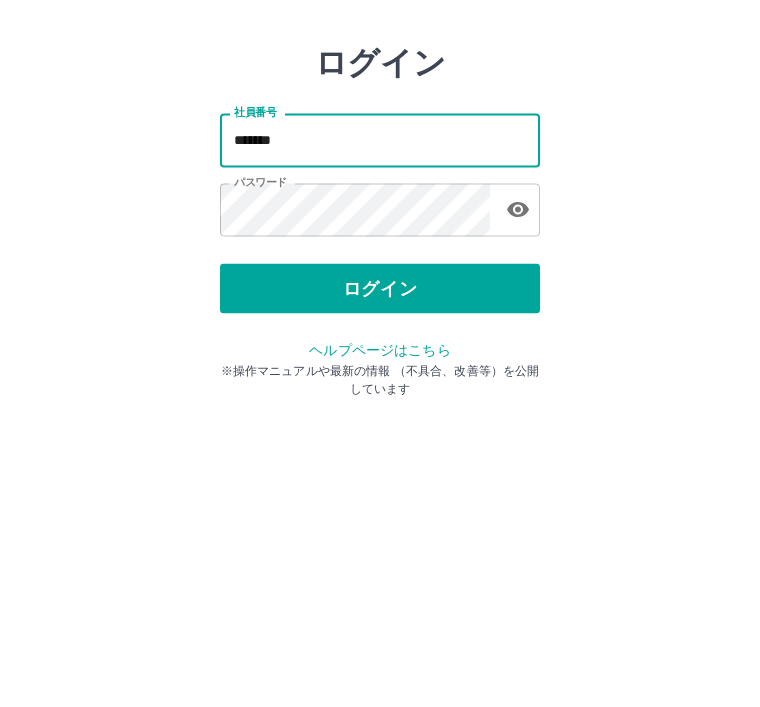 type on "*******" 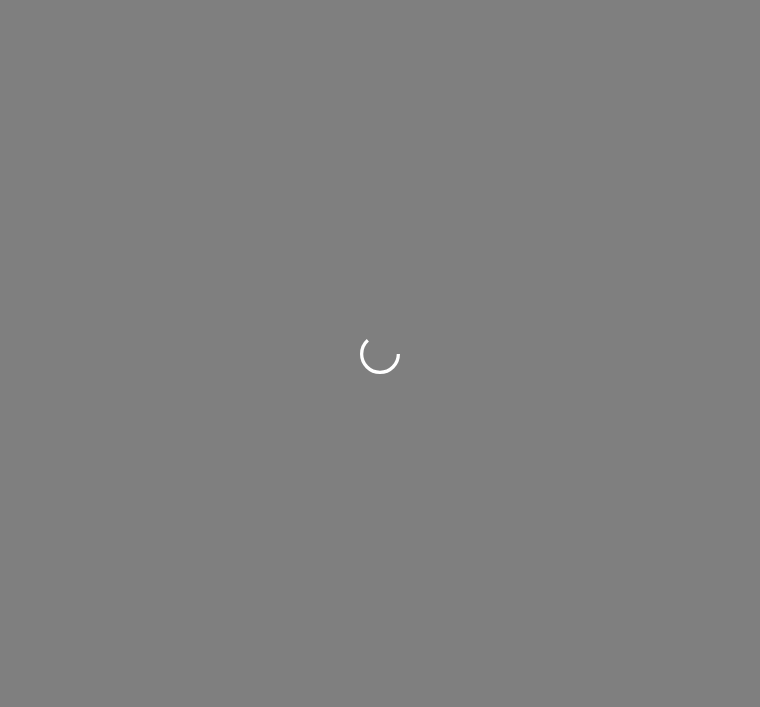 scroll, scrollTop: 0, scrollLeft: 0, axis: both 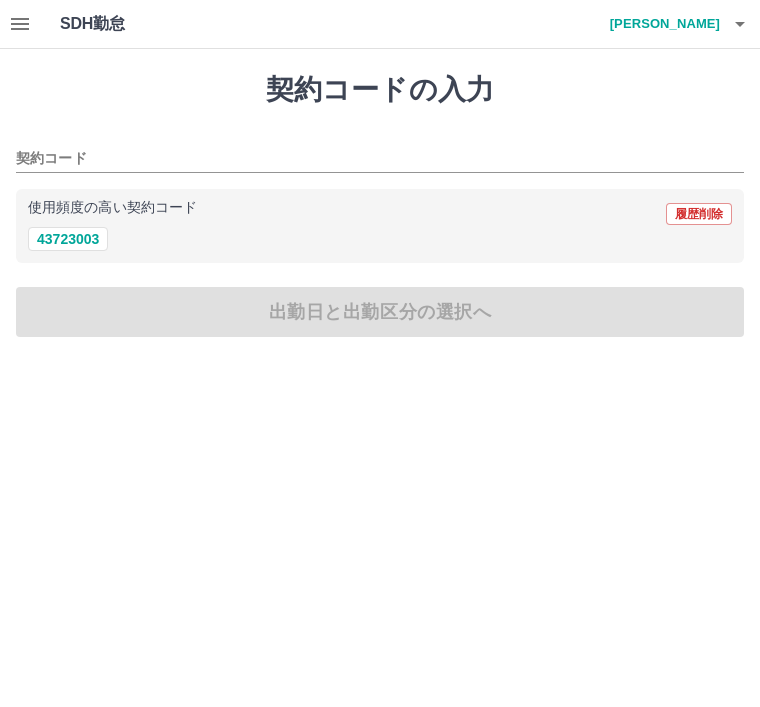 click on "43723003" at bounding box center (68, 239) 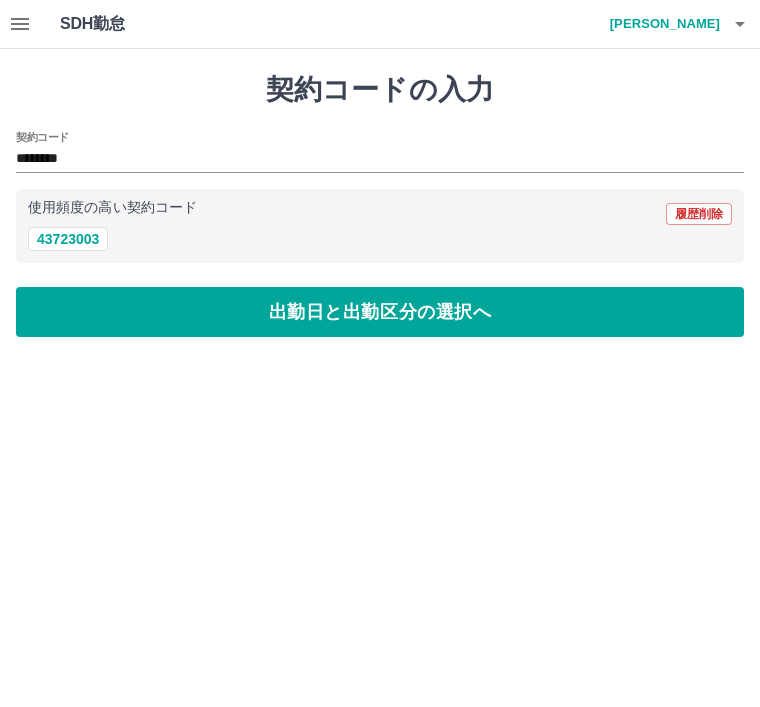 click on "出勤日と出勤区分の選択へ" at bounding box center [380, 312] 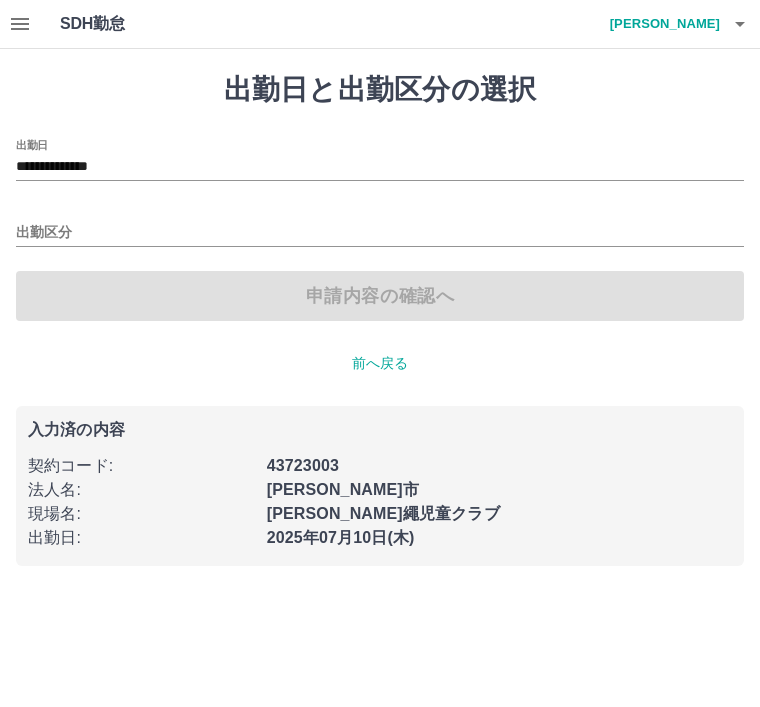click on "出勤区分" at bounding box center (380, 233) 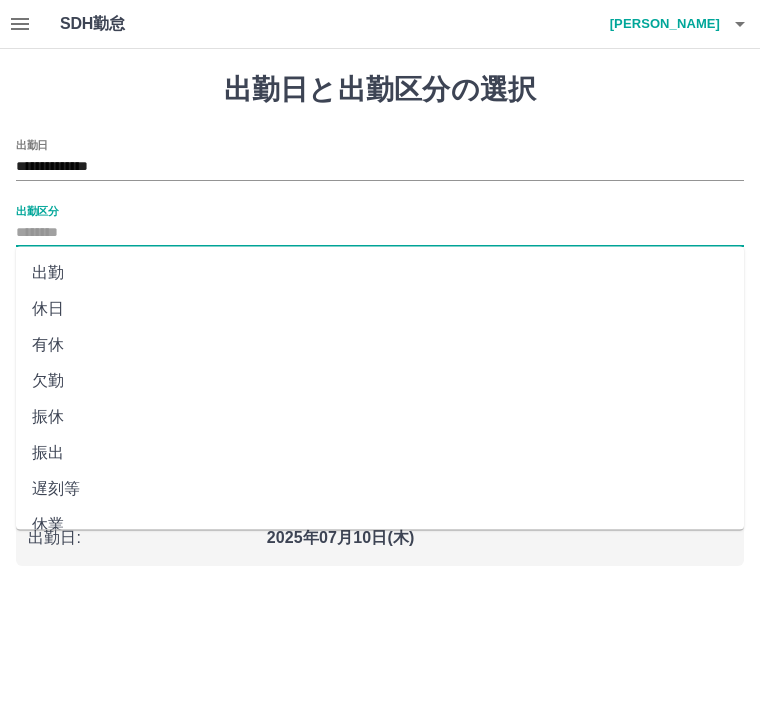click on "出勤" at bounding box center (380, 273) 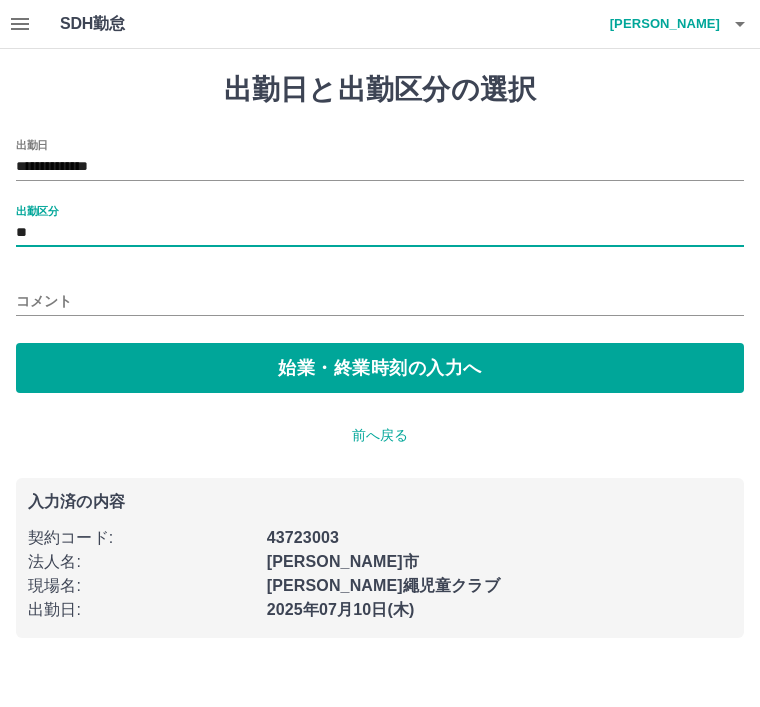 click on "始業・終業時刻の入力へ" at bounding box center [380, 368] 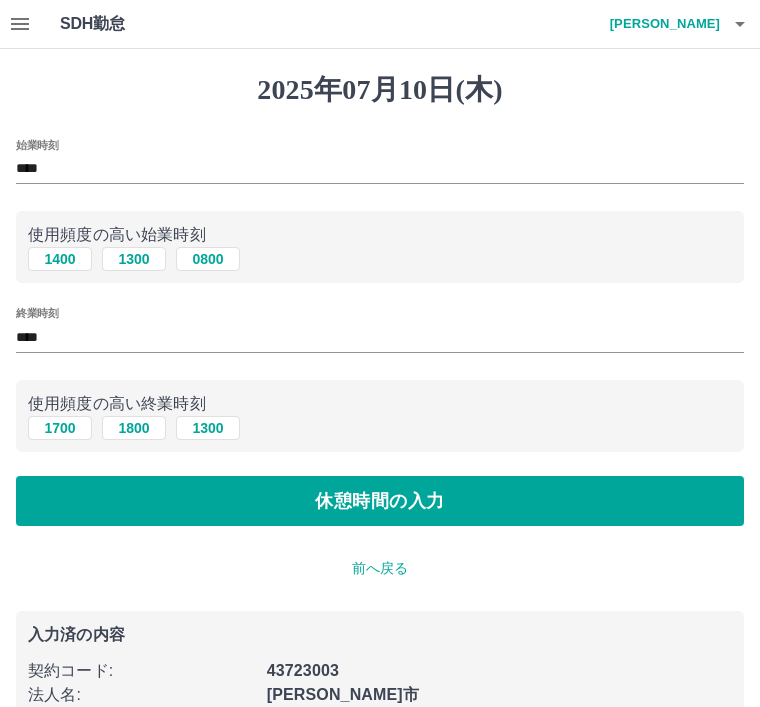 click on "休憩時間の入力" at bounding box center [380, 501] 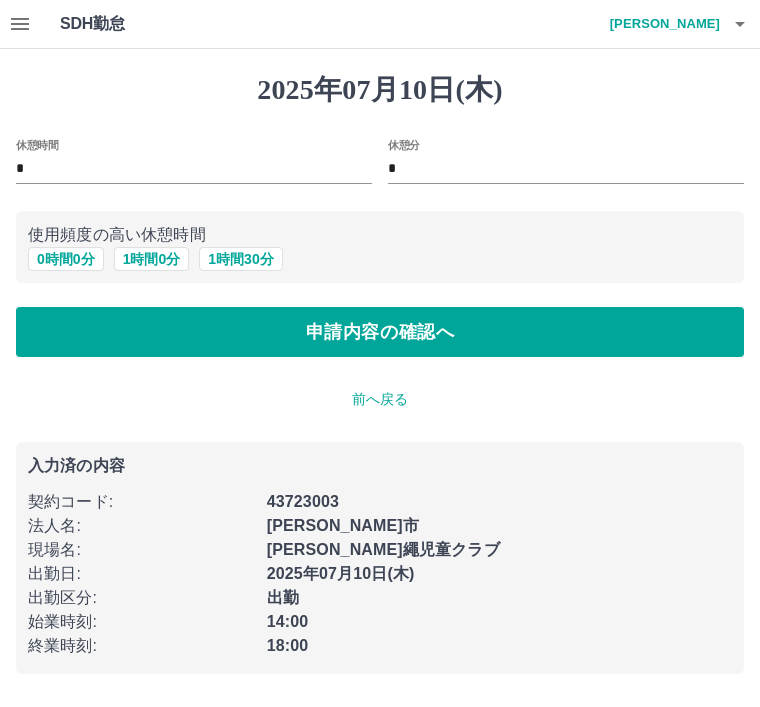 click on "申請内容の確認へ" at bounding box center (380, 332) 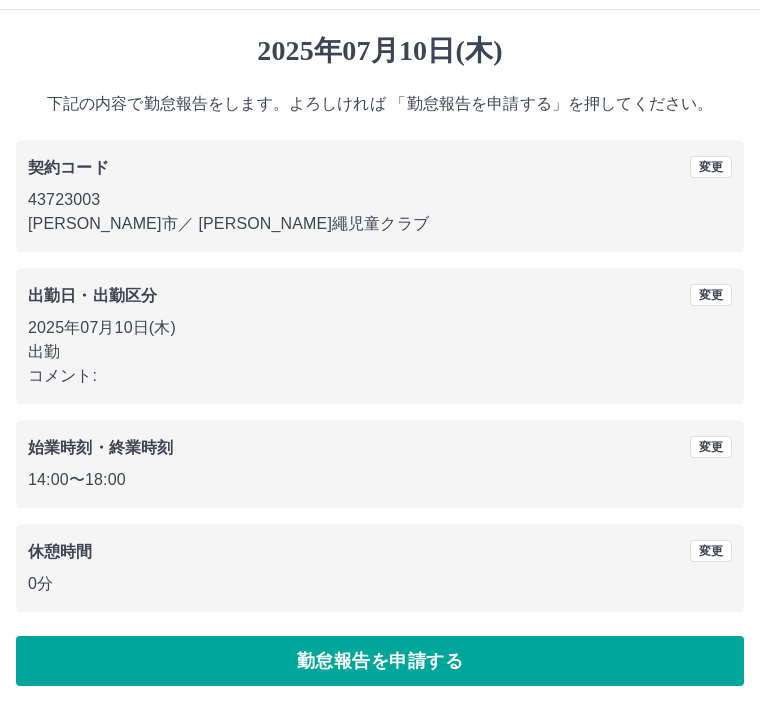 scroll, scrollTop: 41, scrollLeft: 0, axis: vertical 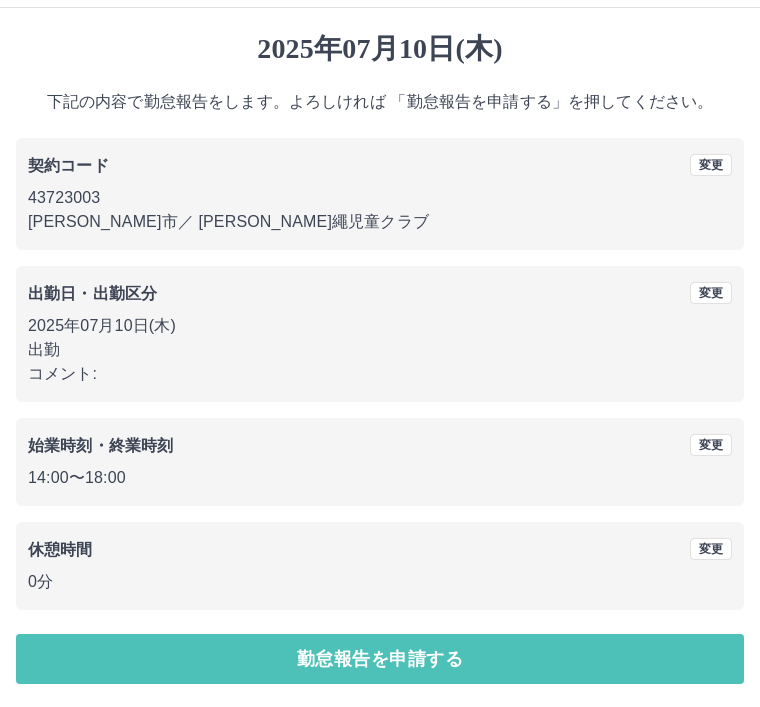 click on "勤怠報告を申請する" at bounding box center (380, 659) 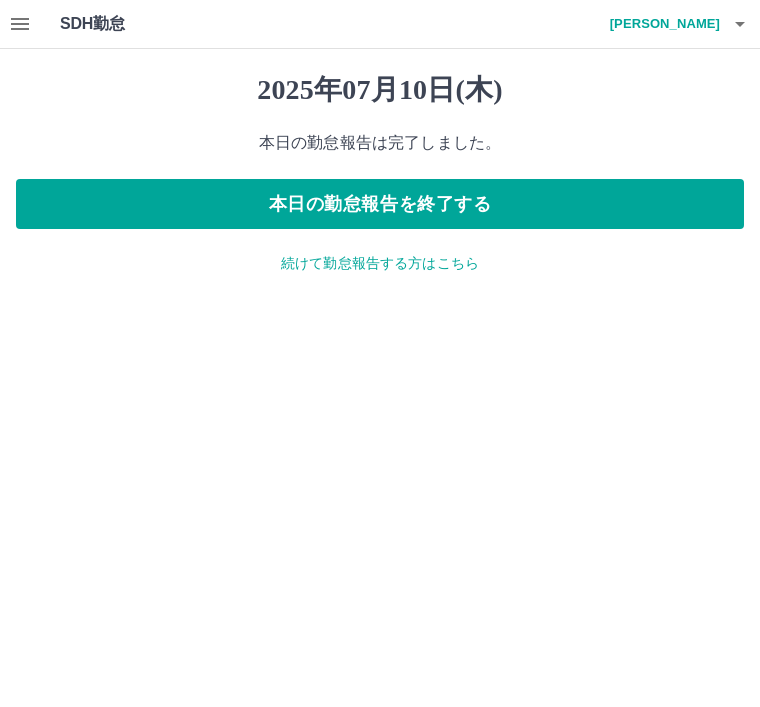 scroll, scrollTop: 0, scrollLeft: 0, axis: both 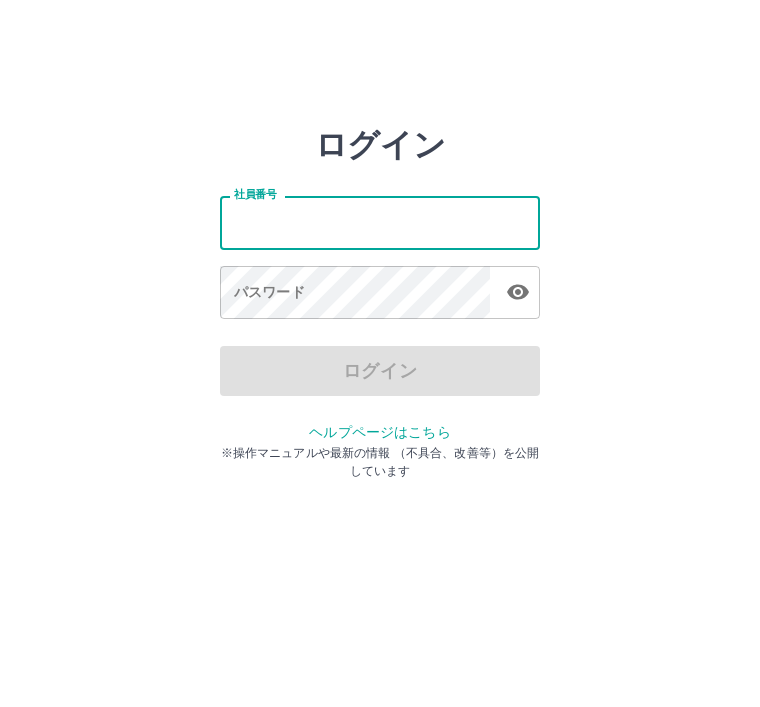 click on "パスワード パスワード" at bounding box center [380, 294] 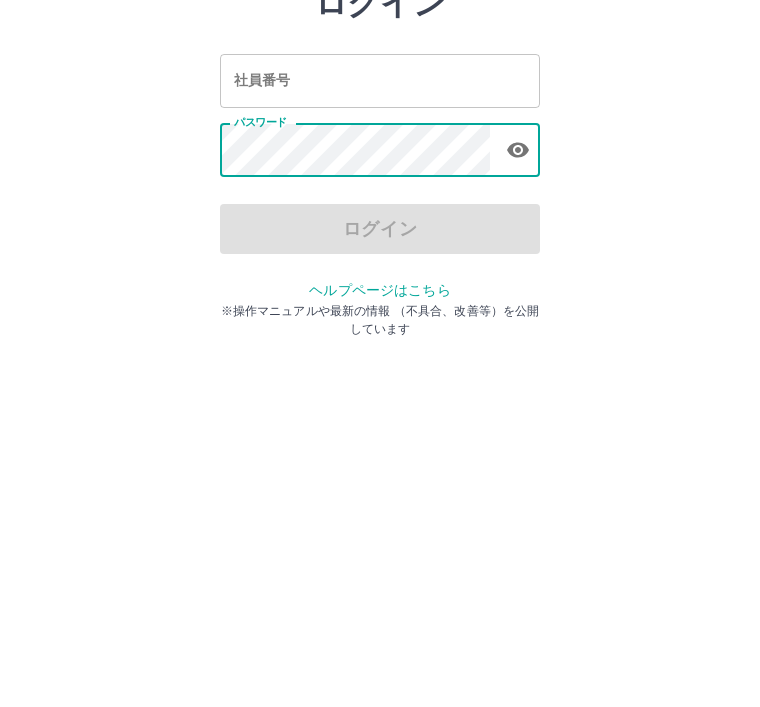 click on "社員番号" at bounding box center [380, 222] 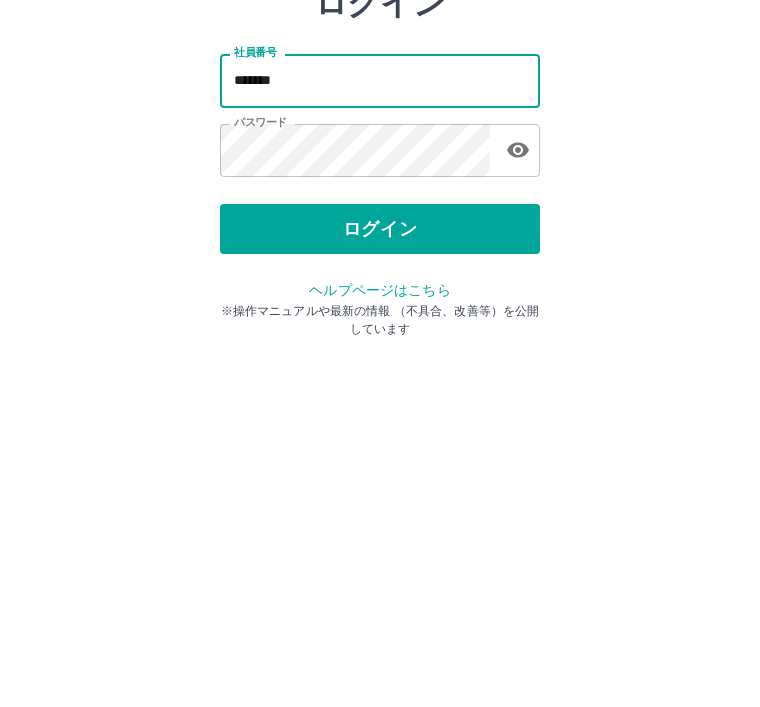 type on "*******" 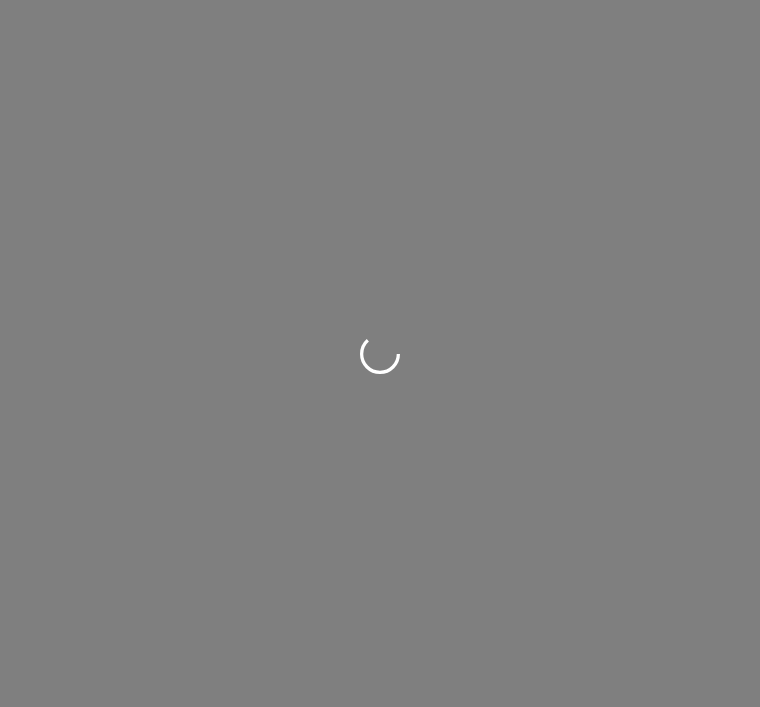 scroll, scrollTop: 0, scrollLeft: 0, axis: both 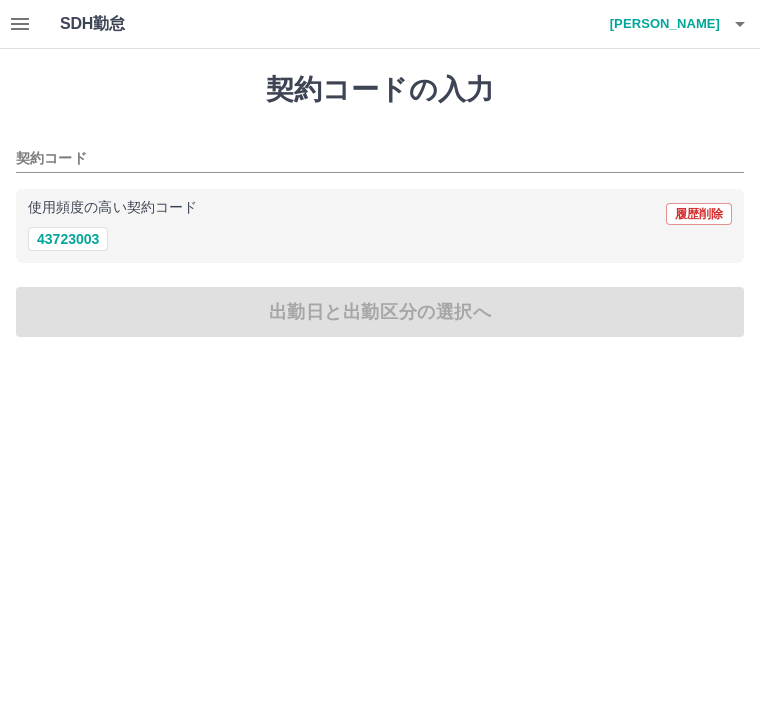 click on "43723003" at bounding box center [68, 239] 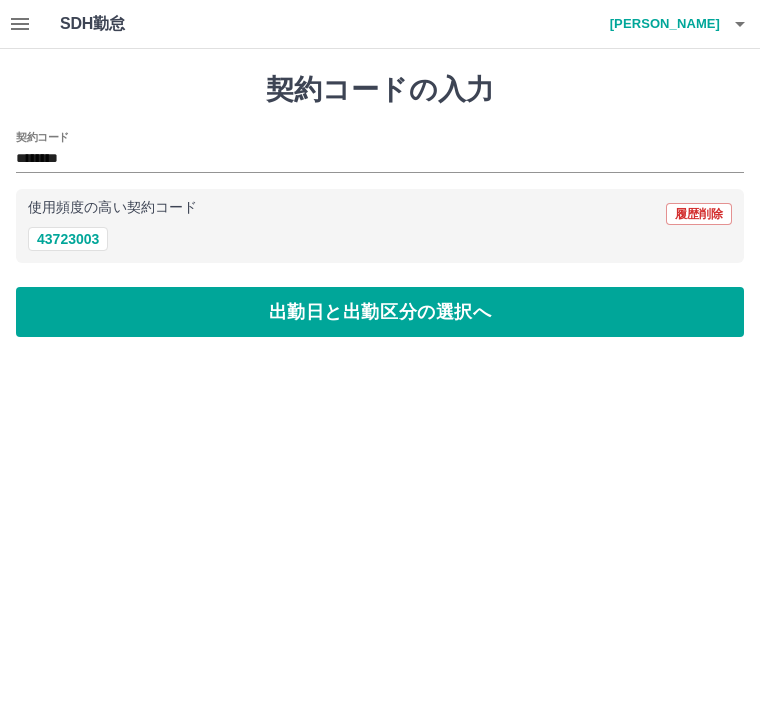 click on "出勤日と出勤区分の選択へ" at bounding box center (380, 312) 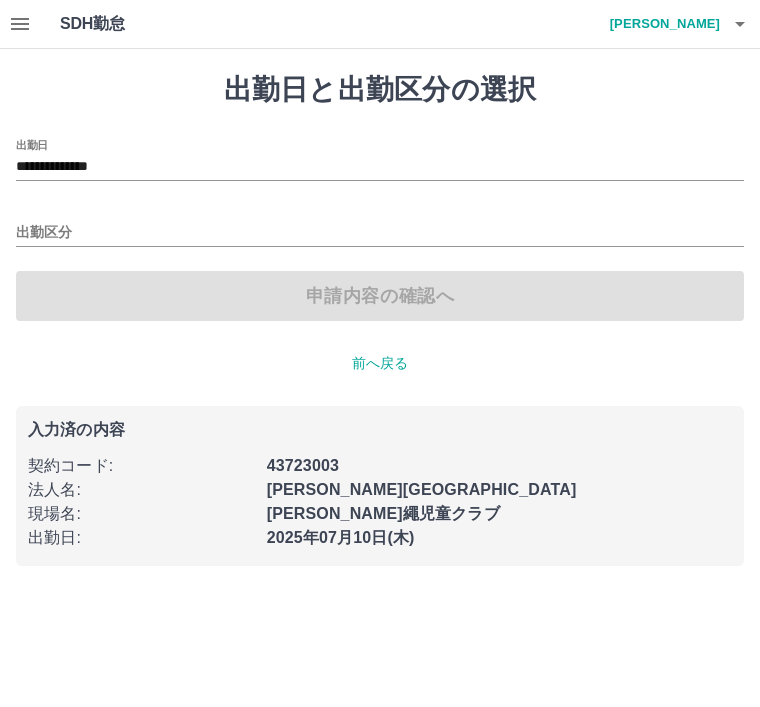 click on "出勤区分" at bounding box center [380, 233] 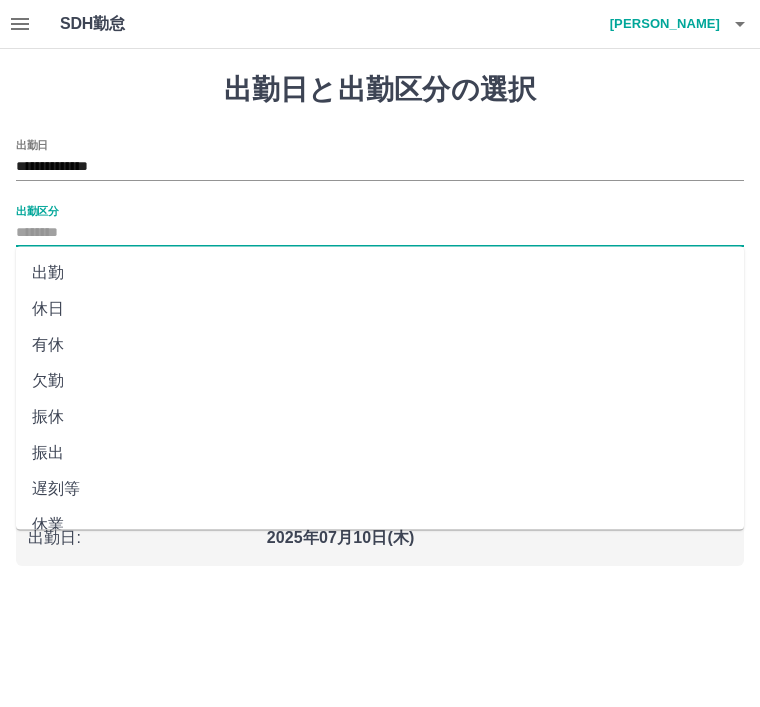click on "出勤" at bounding box center (380, 273) 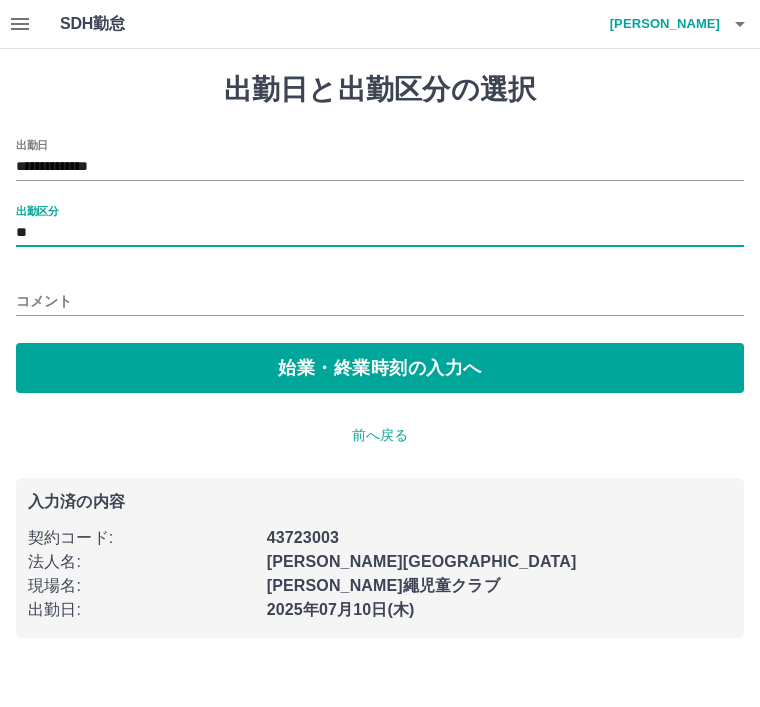 click on "始業・終業時刻の入力へ" at bounding box center [380, 368] 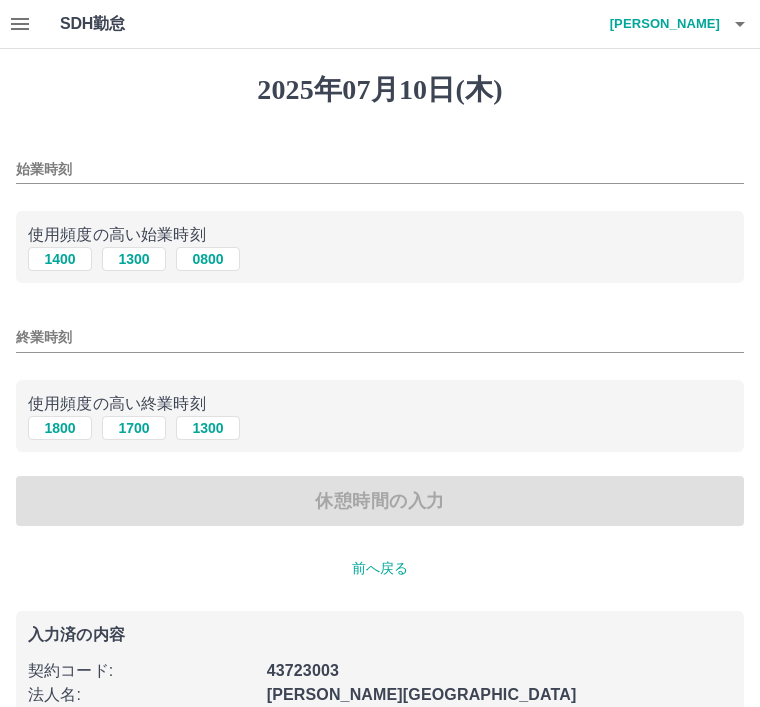 click on "1400" at bounding box center [60, 259] 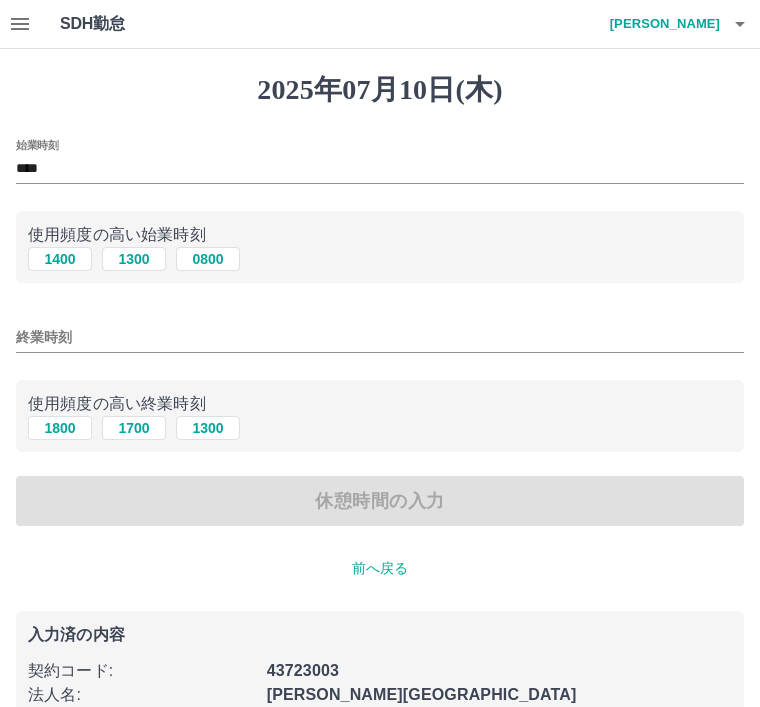 click on "1800" at bounding box center [60, 428] 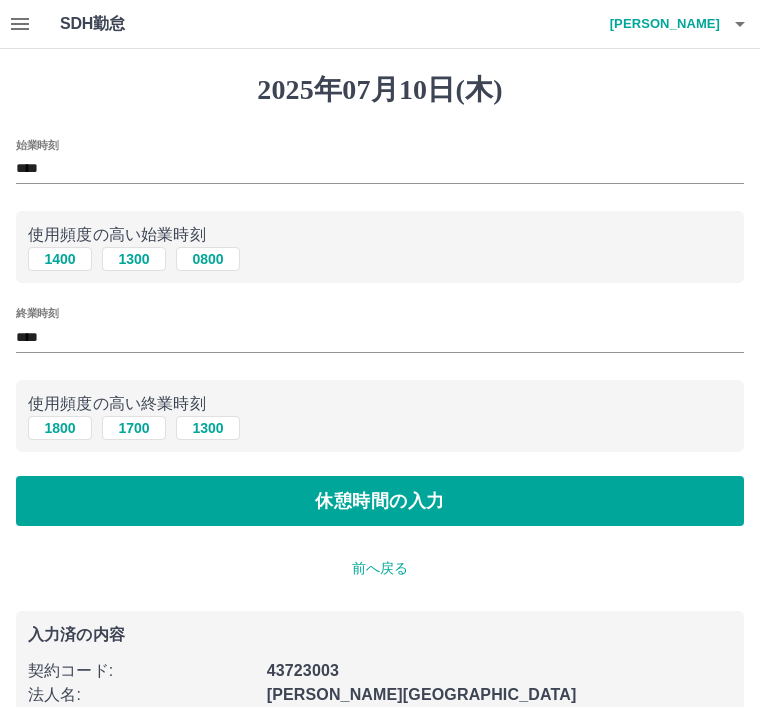 click on "休憩時間の入力" at bounding box center [380, 501] 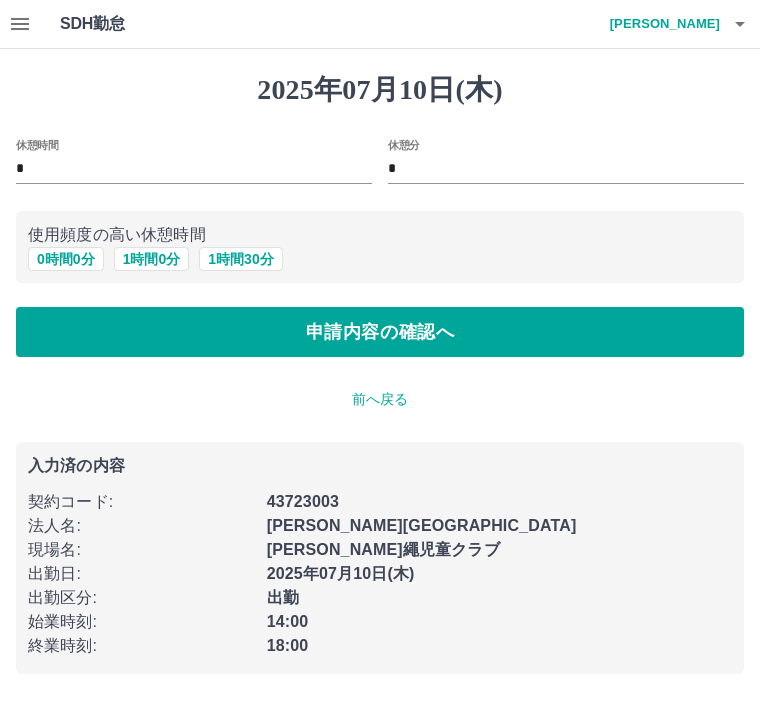 click on "申請内容の確認へ" at bounding box center (380, 332) 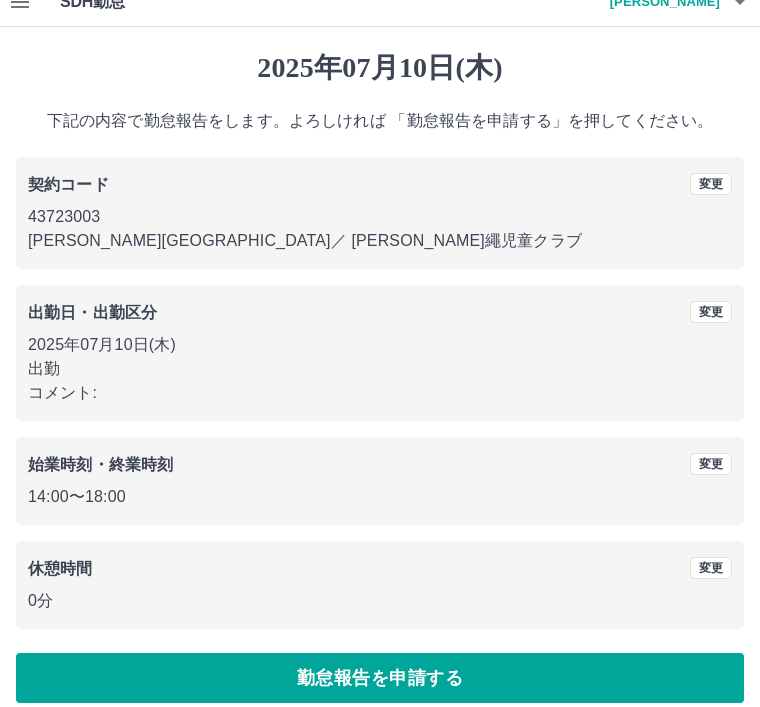 scroll, scrollTop: 41, scrollLeft: 0, axis: vertical 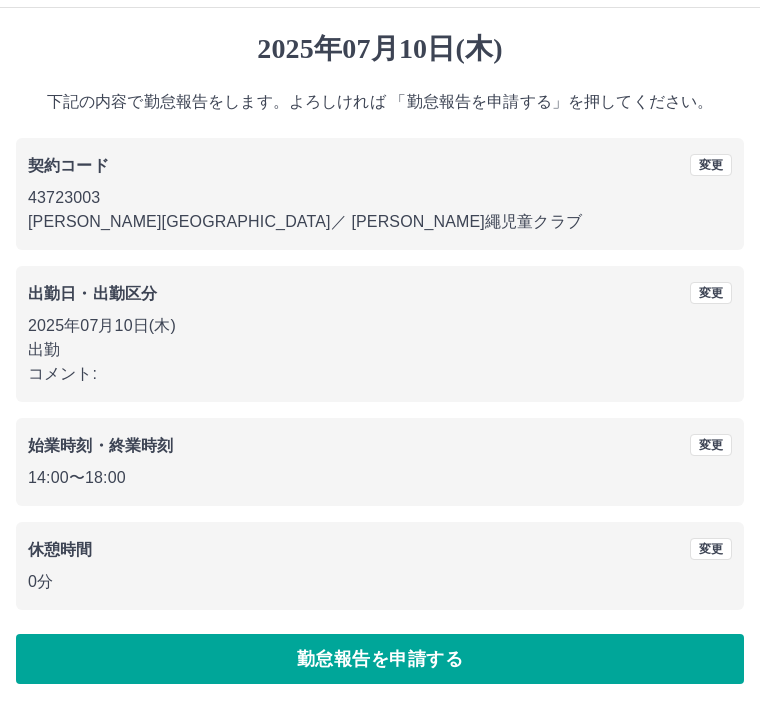 click on "勤怠報告を申請する" at bounding box center [380, 659] 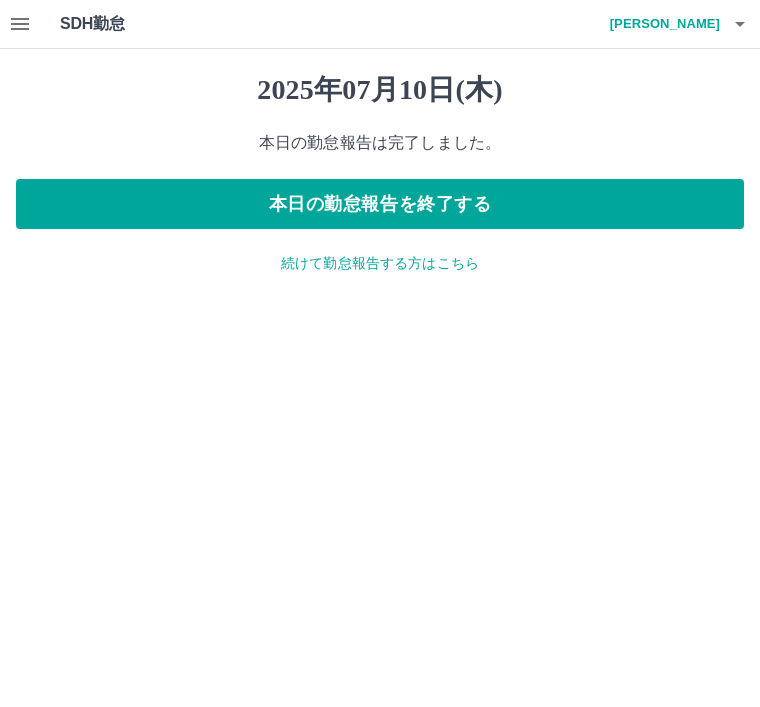 click on "本日の勤怠報告を終了する" at bounding box center (380, 204) 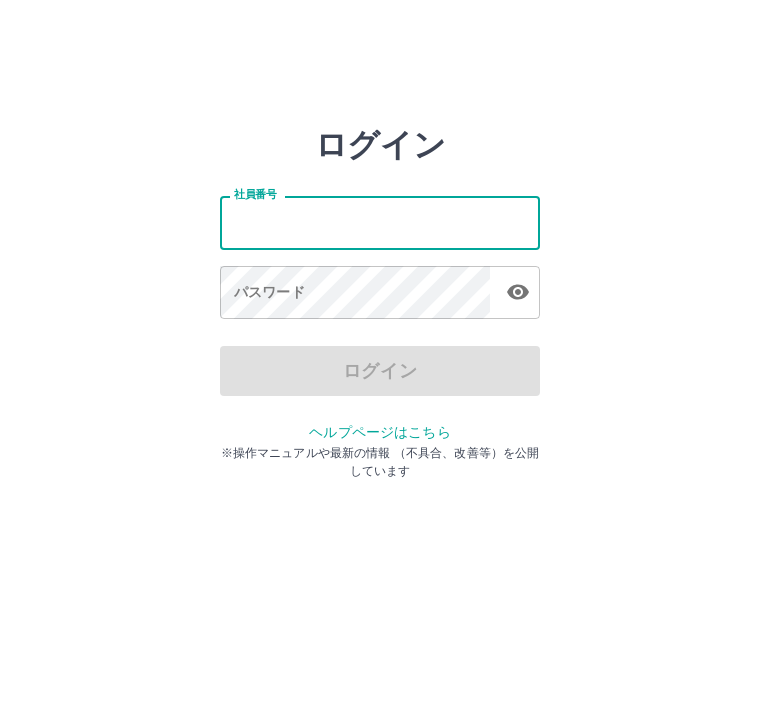 scroll, scrollTop: 0, scrollLeft: 0, axis: both 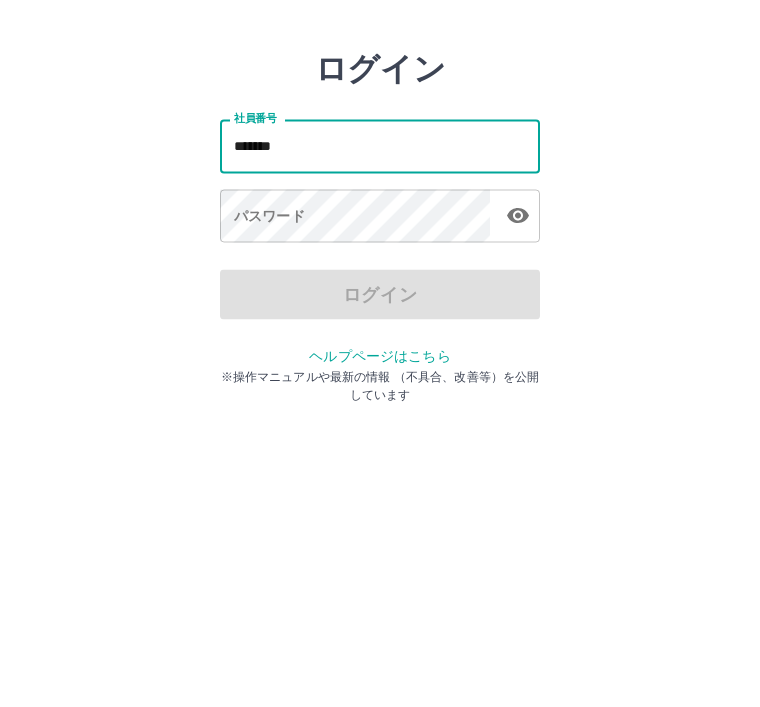 click on "*******" at bounding box center (380, 222) 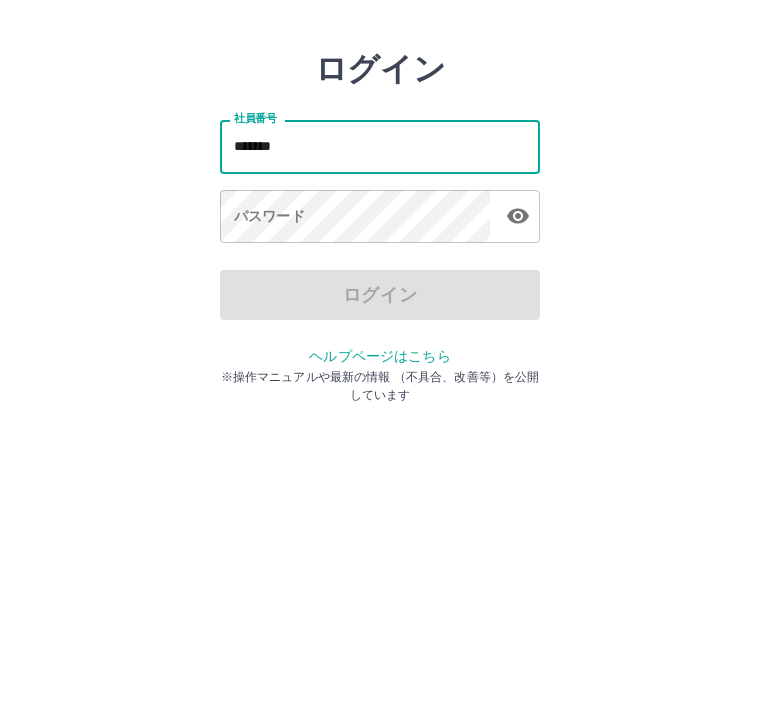 type on "*******" 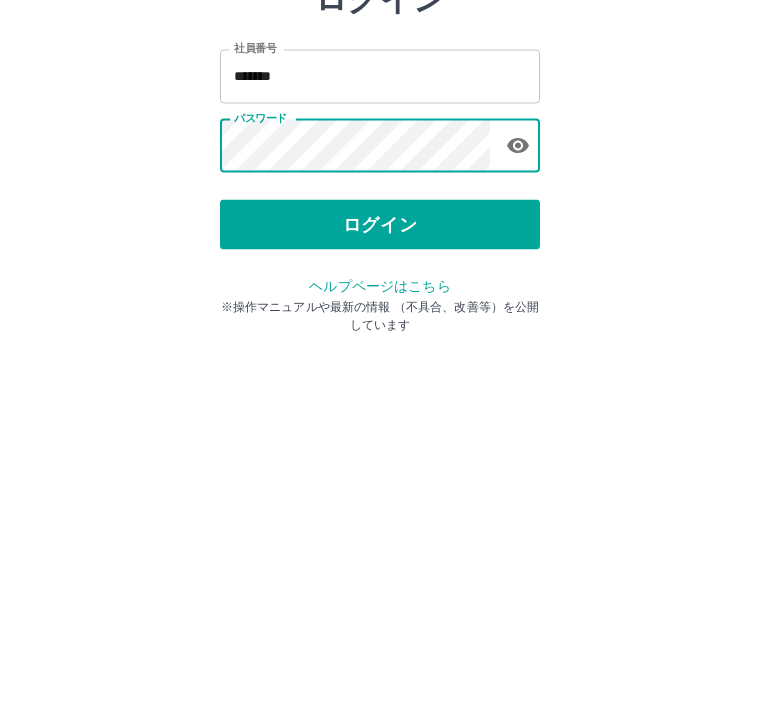 click on "ログイン" at bounding box center [380, 371] 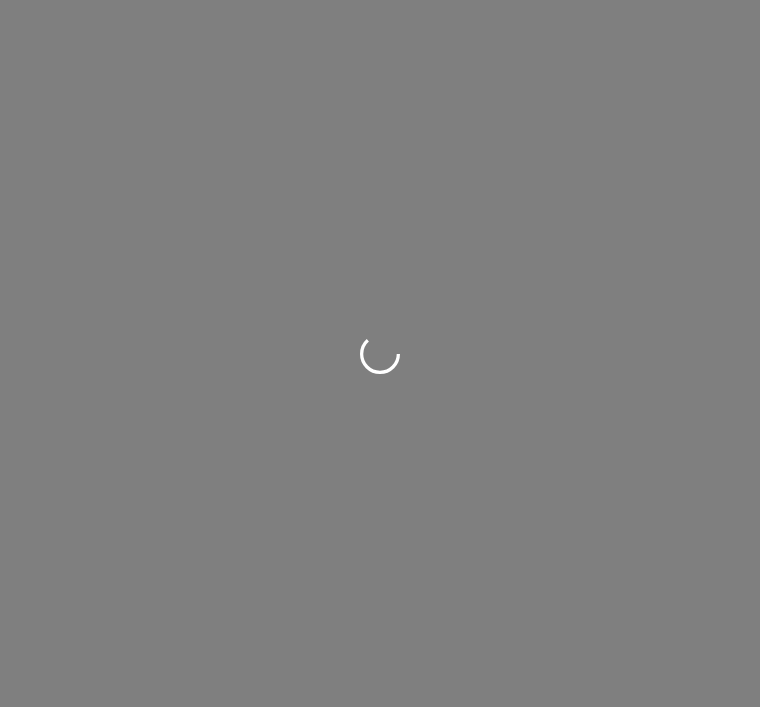 scroll, scrollTop: 0, scrollLeft: 0, axis: both 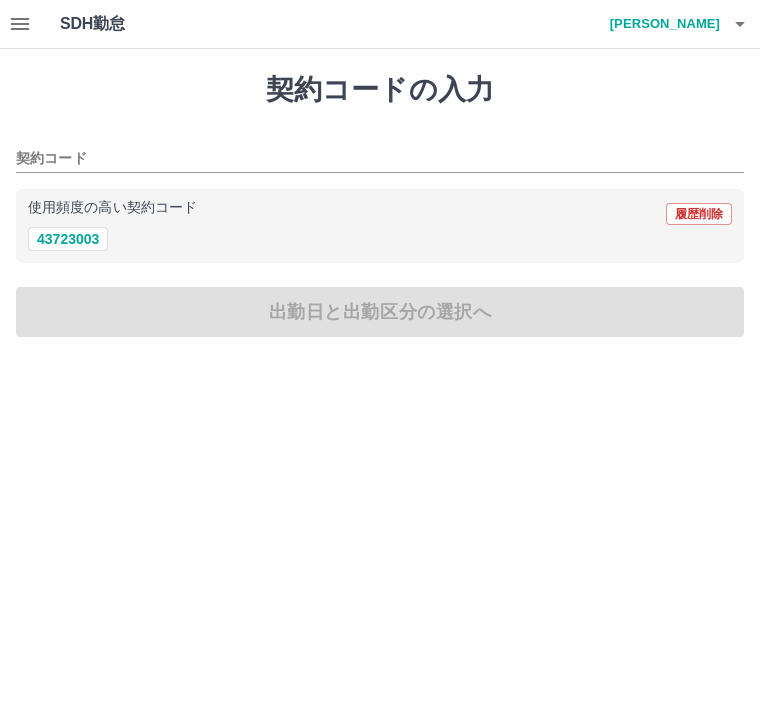 click on "43723003" at bounding box center [68, 239] 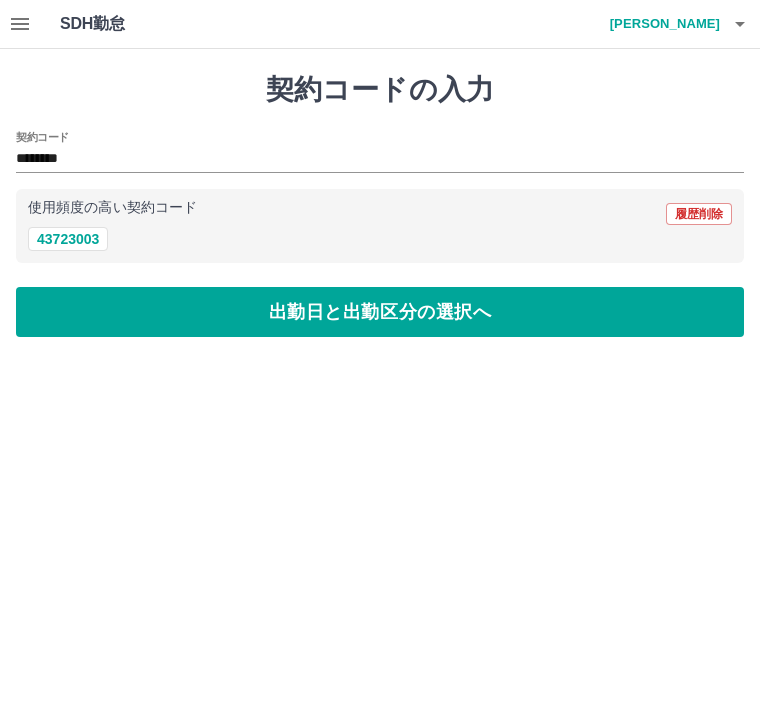 click on "出勤日と出勤区分の選択へ" at bounding box center (380, 312) 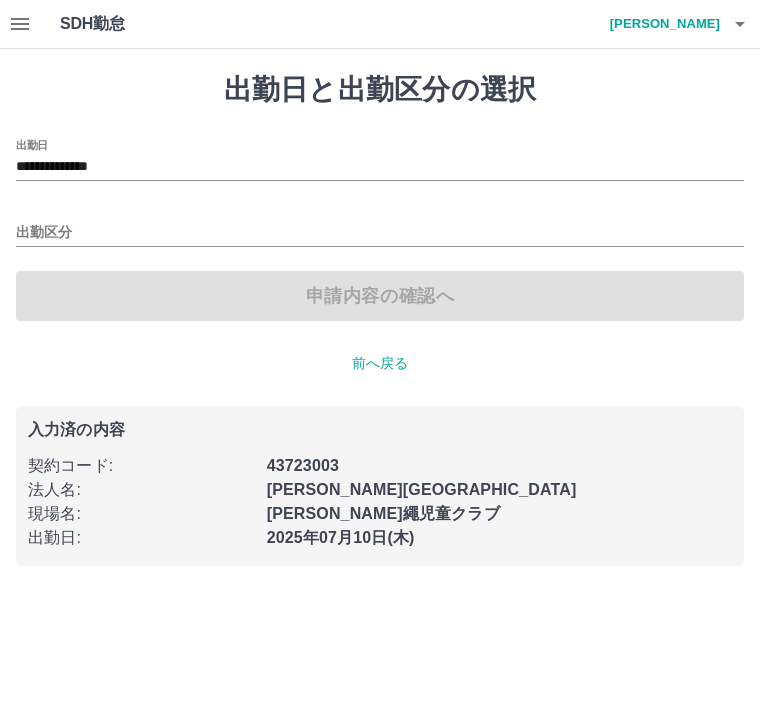 click on "出勤区分" at bounding box center [380, 233] 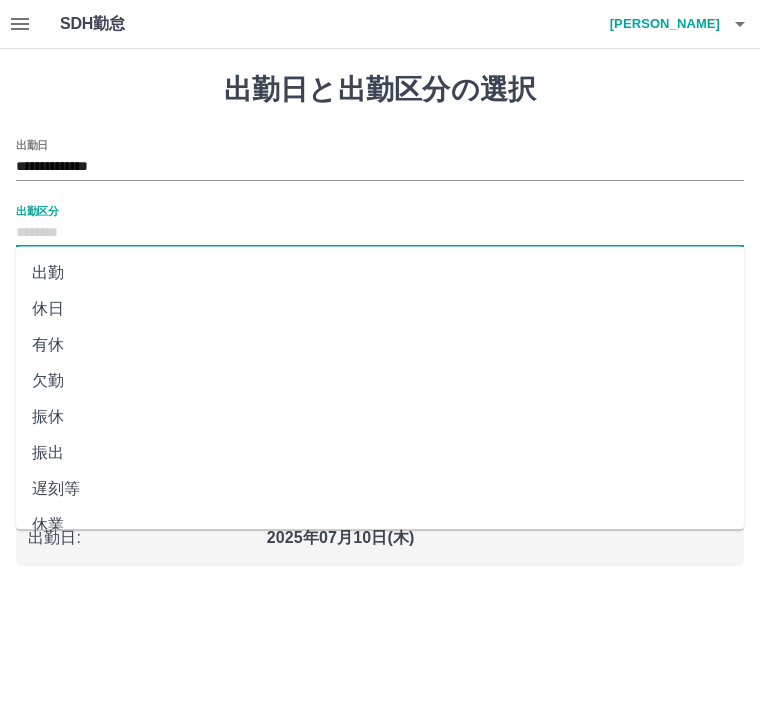 scroll, scrollTop: 2, scrollLeft: 0, axis: vertical 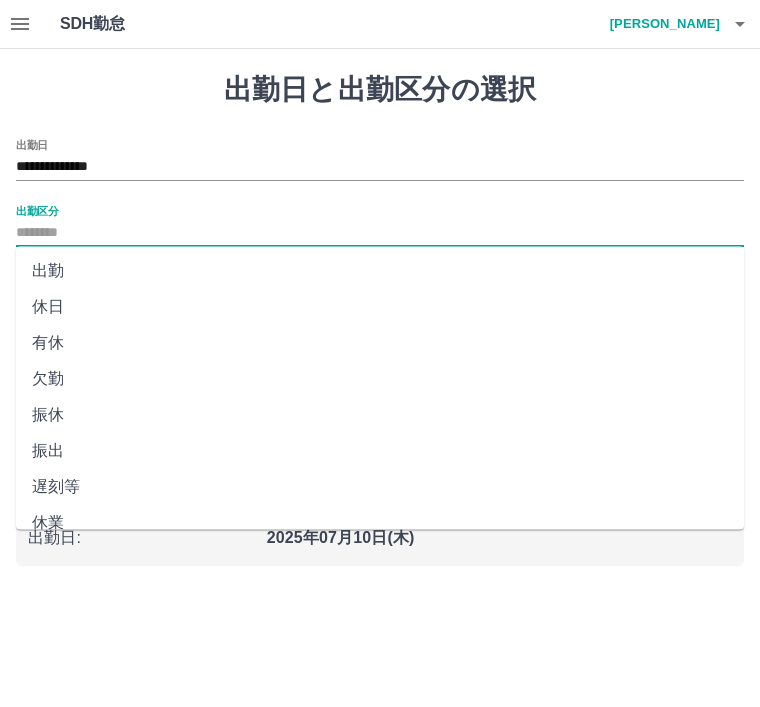click on "出勤" at bounding box center [380, 271] 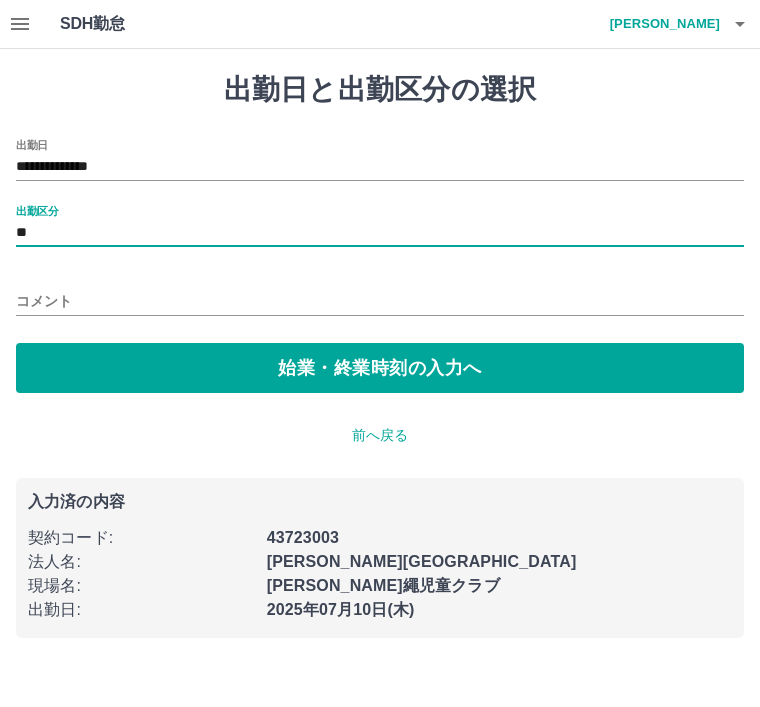 type on "**" 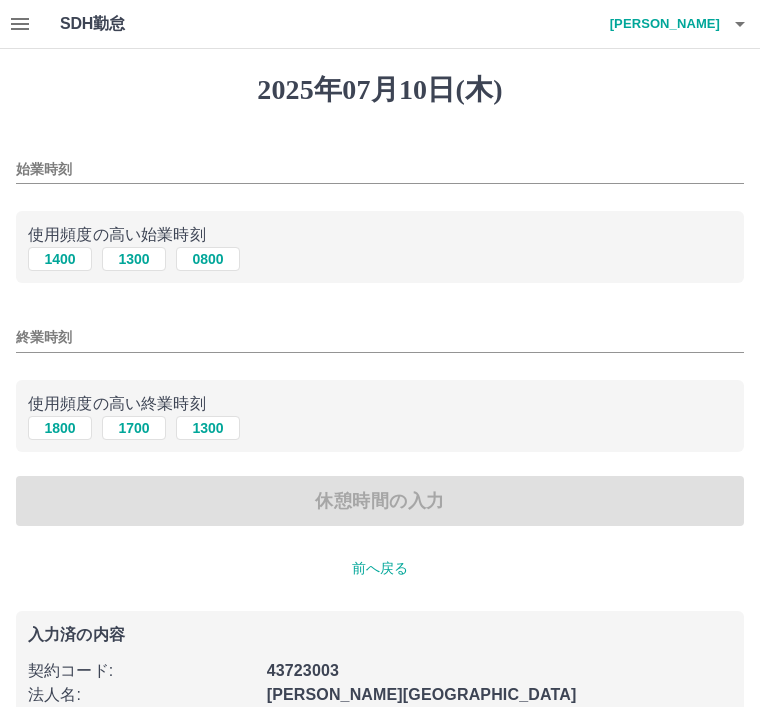 click on "使用頻度の高い始業時刻" at bounding box center (380, 235) 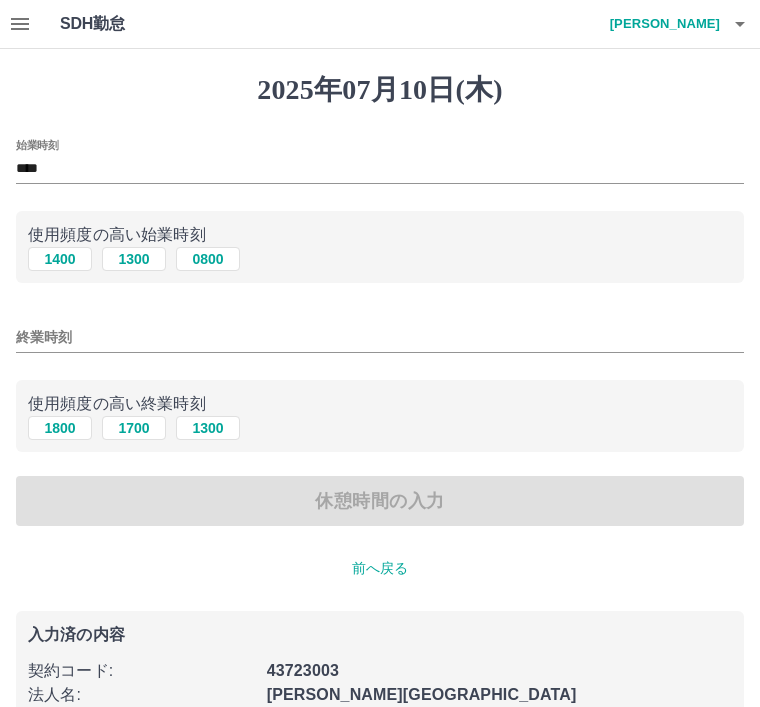 click on "1800" at bounding box center [60, 428] 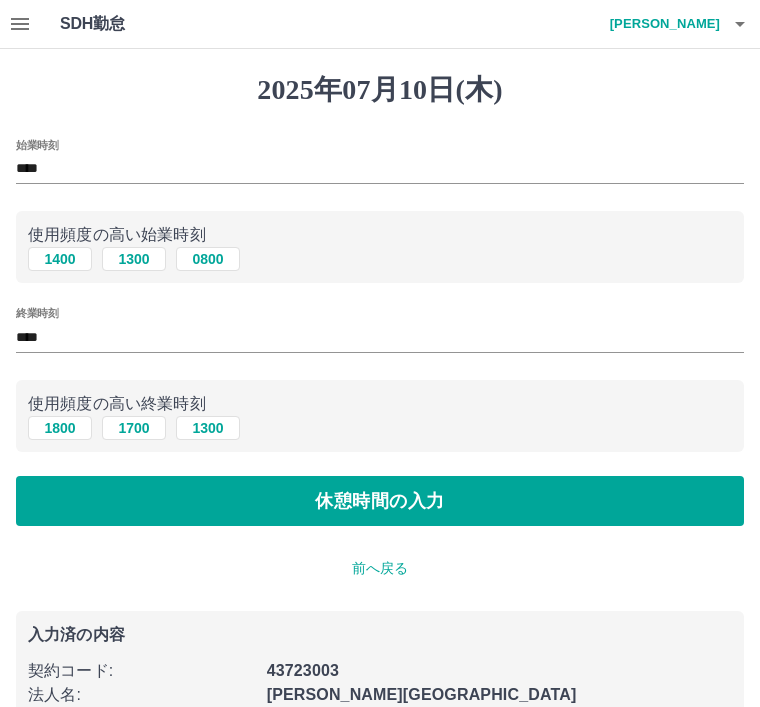 click on "休憩時間の入力" at bounding box center (380, 501) 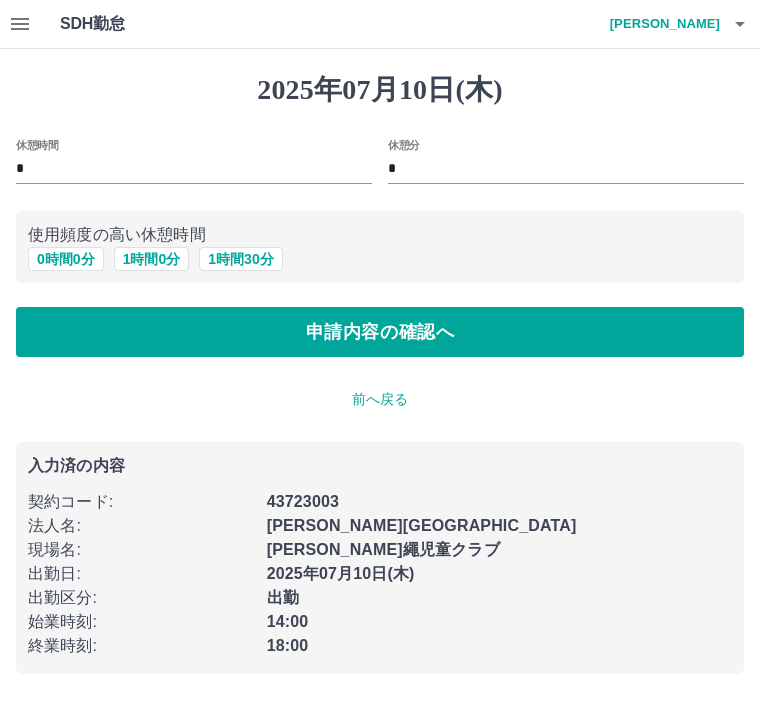 click on "申請内容の確認へ" at bounding box center (380, 332) 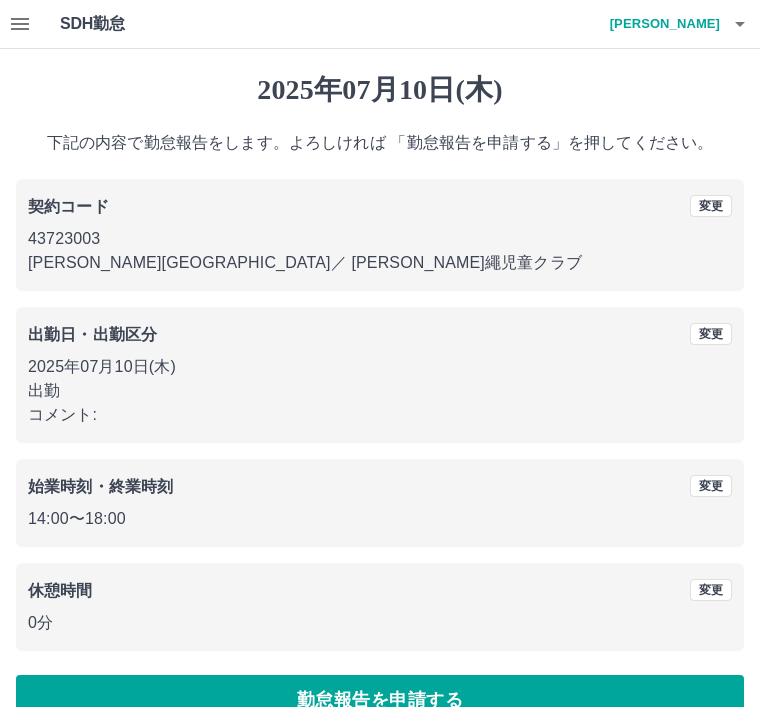 scroll, scrollTop: 41, scrollLeft: 0, axis: vertical 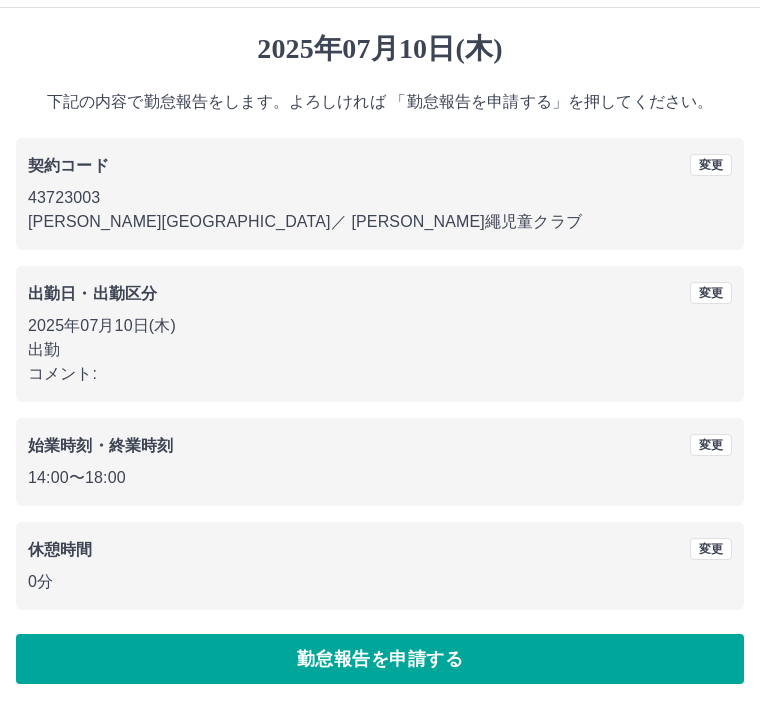 click on "勤怠報告を申請する" at bounding box center (380, 659) 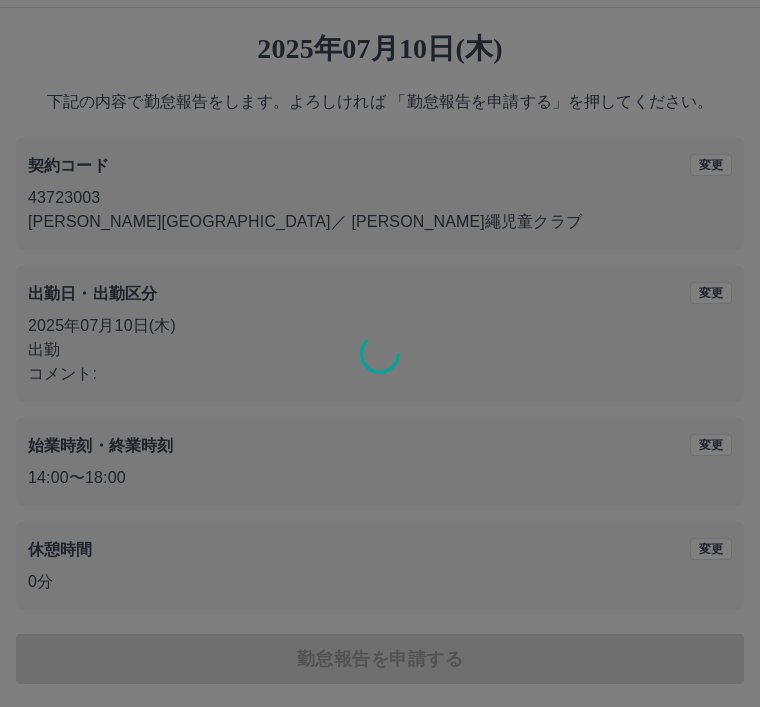 scroll, scrollTop: 0, scrollLeft: 0, axis: both 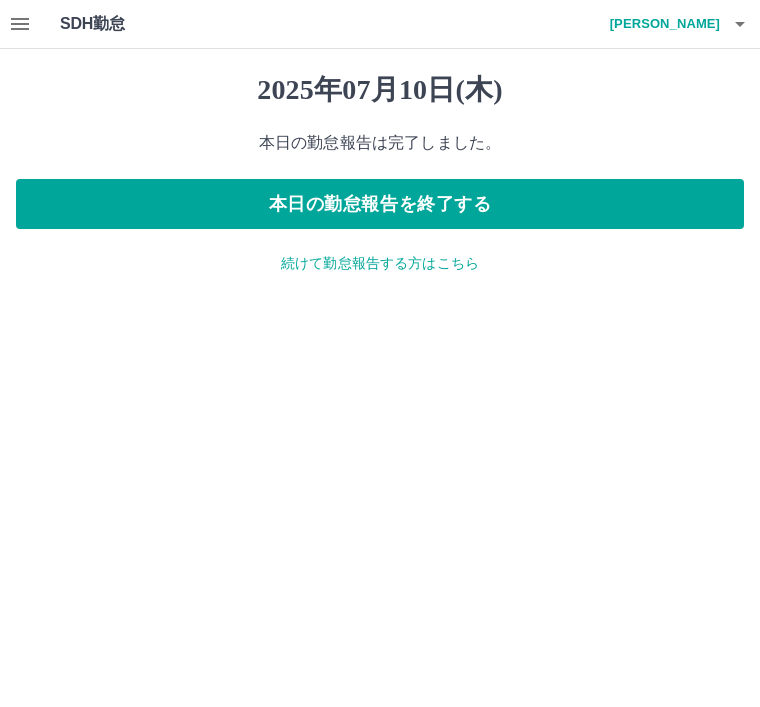 click on "本日の勤怠報告を終了する" at bounding box center [380, 204] 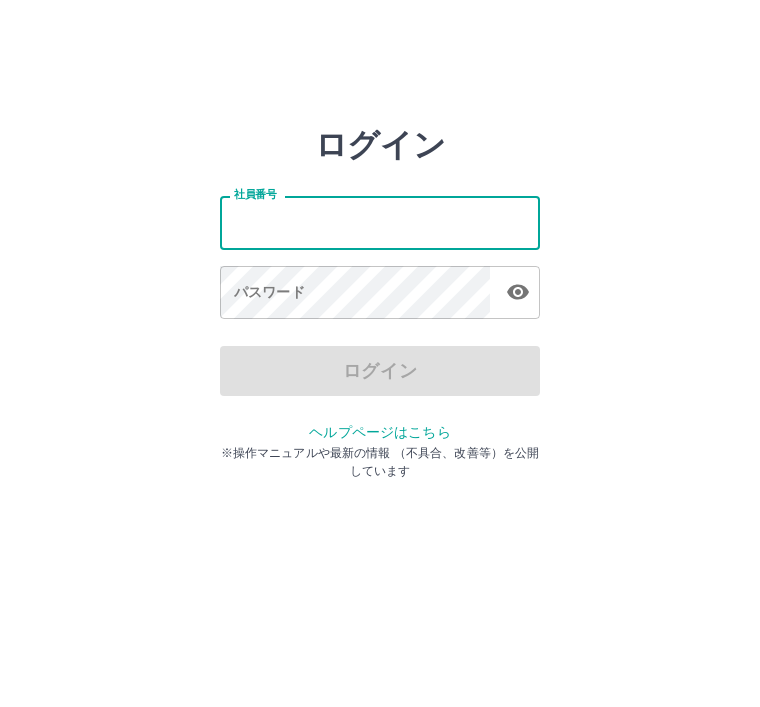 scroll, scrollTop: 0, scrollLeft: 0, axis: both 